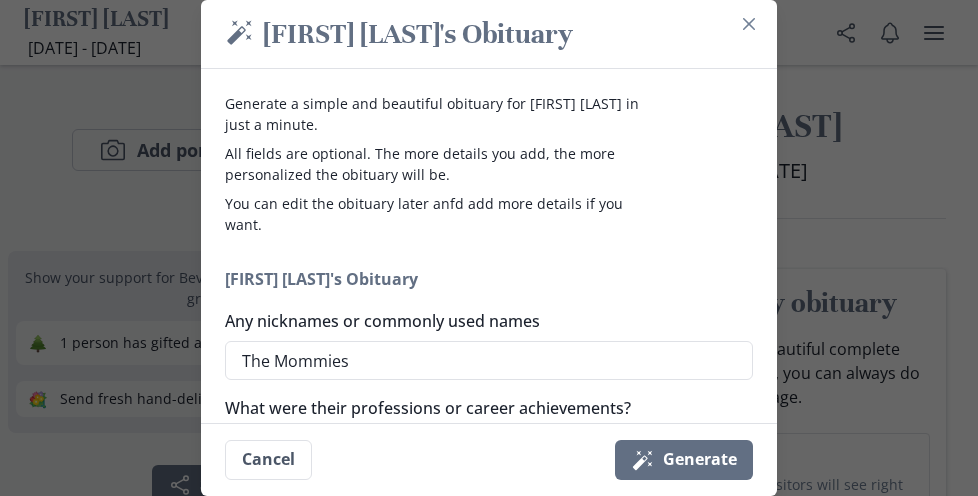 scroll, scrollTop: 1931, scrollLeft: 0, axis: vertical 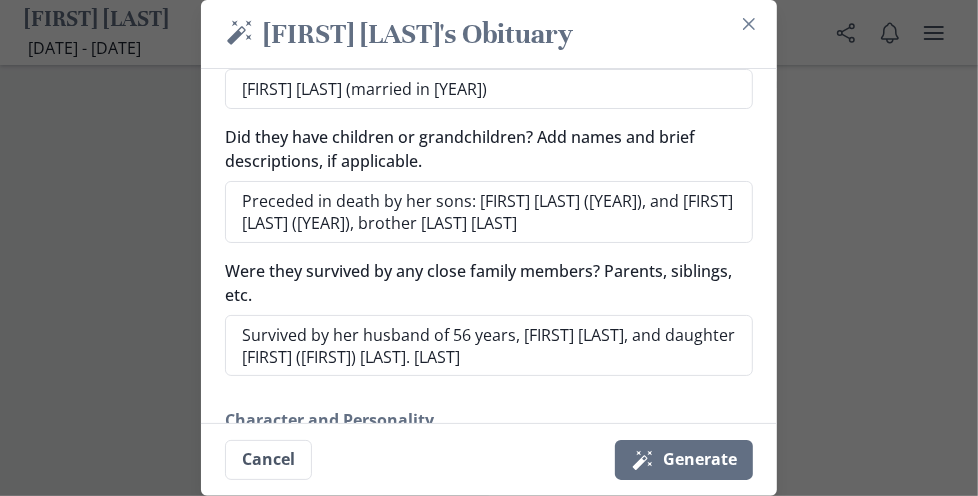click on "Preceded in death by her sons: [FIRST] [LAST] ([YEAR]), and [FIRST] [LAST] ([YEAR]), brother [LAST] [LAST]" at bounding box center [489, 212] 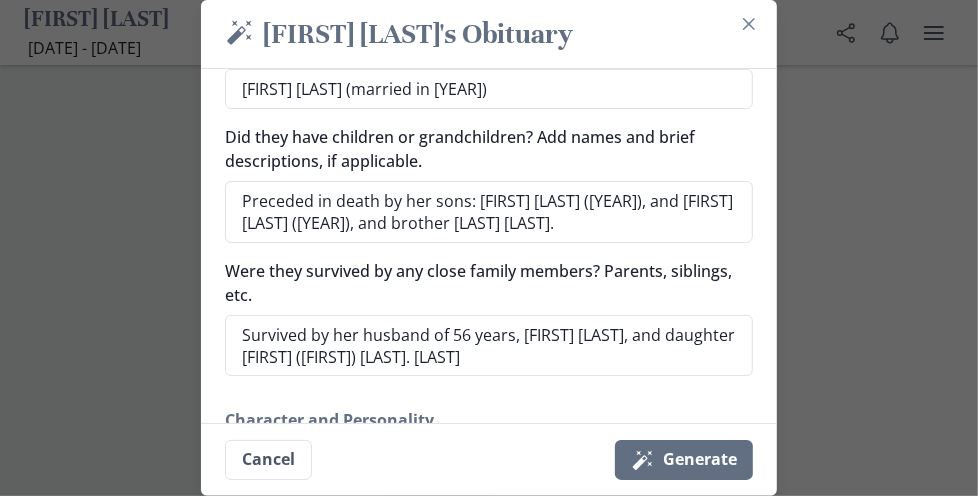 type on "Preceded in death by her sons: [FIRST] [LAST] ([YEAR]), and [FIRST] [LAST] ([YEAR]), and brother [LAST] [LAST]." 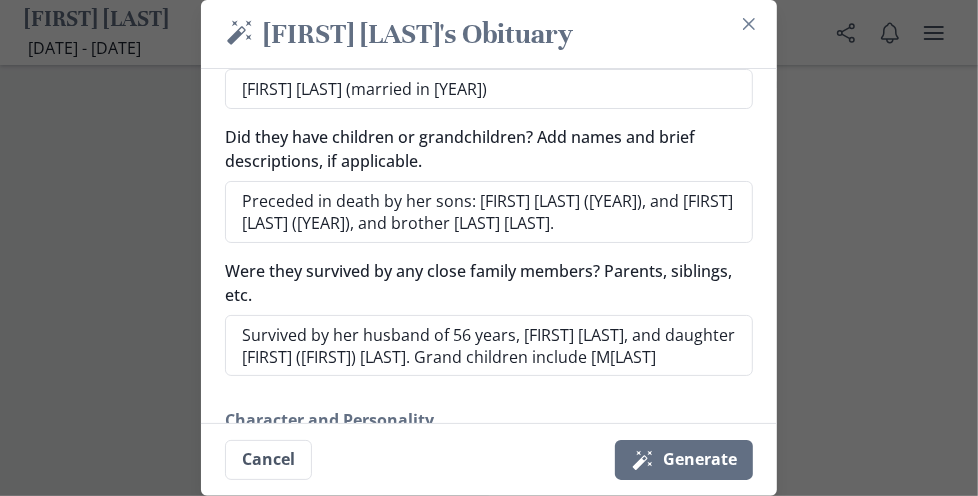 scroll, scrollTop: 706, scrollLeft: 0, axis: vertical 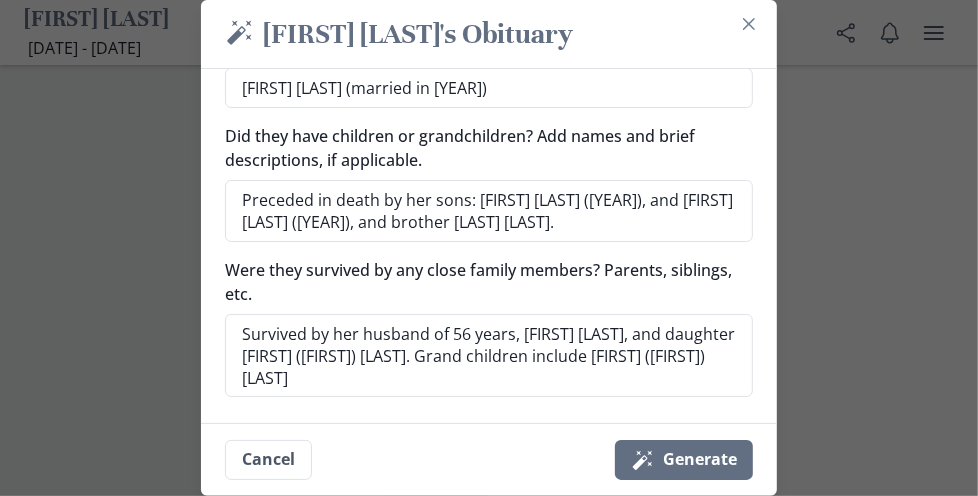 click on "Magic wand [FIRST] [LAST]'s Obituary Generate a simple and beautiful obituary for [FIRST] [LAST] in just a minute. All fields are optional. The more details you add, the more personalized the obituary will be. You can edit the obituary later anfd add more details if you want. [FIRST] [LAST]'s Obituary Any nicknames or commonly used names The Mommies What were their professions or career achievements? Retired from GM after 30 years What were their favorite quotes, sayings, or life mottos? What were their proudest accomplishments or contributions? Family and Relationships Were they married or in a relationship? If yes, add spouse's name and any relevant details. [FIRST] B. [LAST] (married in [YEAR]) Did they have children or grandchildren? Add names and brief descriptions, if applicable. Preceded in death by her sons: [FIRST] [LAST] ([YEAR]), and [FIRST] [LAST] ([YEAR]), and brother [FIRST] [LAST]. Were they survived by any close family members? Parents, siblings, etc. Cancel" at bounding box center (489, 248) 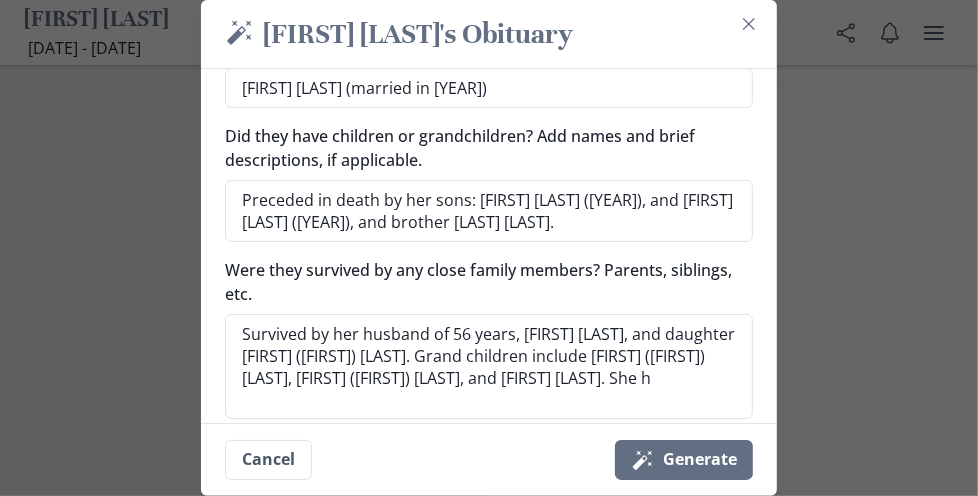 scroll, scrollTop: 728, scrollLeft: 0, axis: vertical 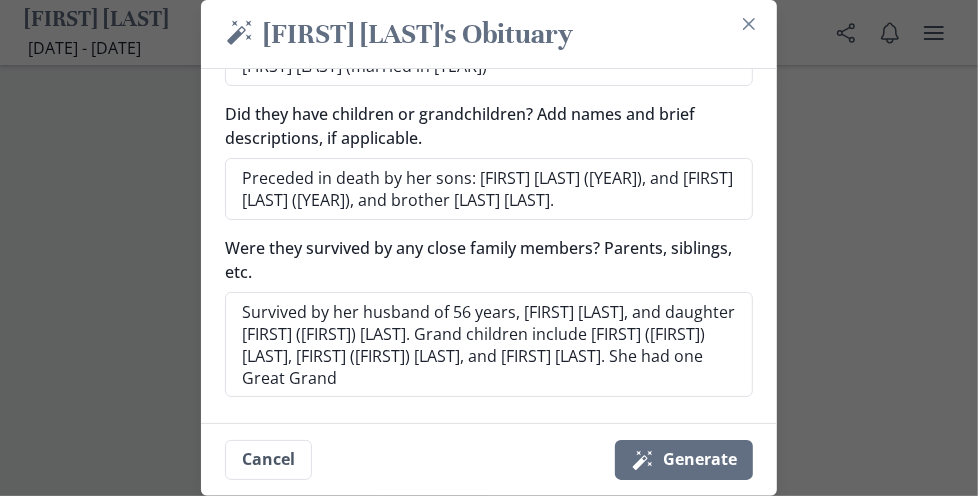 click on "Magic wand [FIRST] [LAST]'s Obituary Generate a simple and beautiful obituary for [FIRST] [LAST] in just a minute. All fields are optional. The more details you add, the more personalized the obituary will be. You can edit the obituary later anfd add more details if you want. [FIRST] [LAST]'s Obituary Any nicknames or commonly used names The Mommies What were their professions or career achievements? Retired from GM after 30 years What were their favorite quotes, sayings, or life mottos? What were their proudest accomplishments or contributions? Family and Relationships Were they married or in a relationship? If yes, add spouse's name and any relevant details. [FIRST] B. [LAST] (married in [YEAR]) Did they have children or grandchildren? Add names and brief descriptions, if applicable. Preceded in death by her sons: [FIRST] [LAST] ([YEAR]), and [FIRST] [LAST] ([YEAR]), and brother [FIRST] [LAST]. Were they survived by any close family members? Parents, siblings, etc. Cancel" at bounding box center [489, 248] 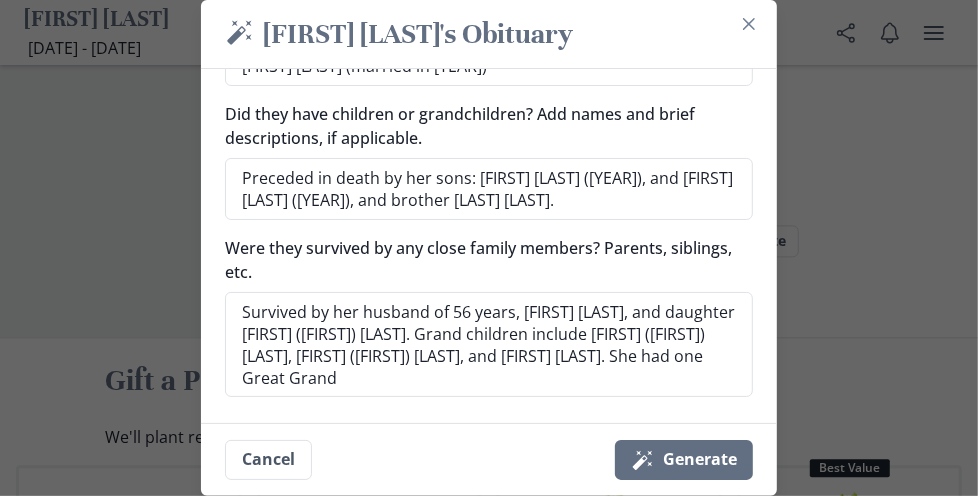 scroll, scrollTop: 2295, scrollLeft: 0, axis: vertical 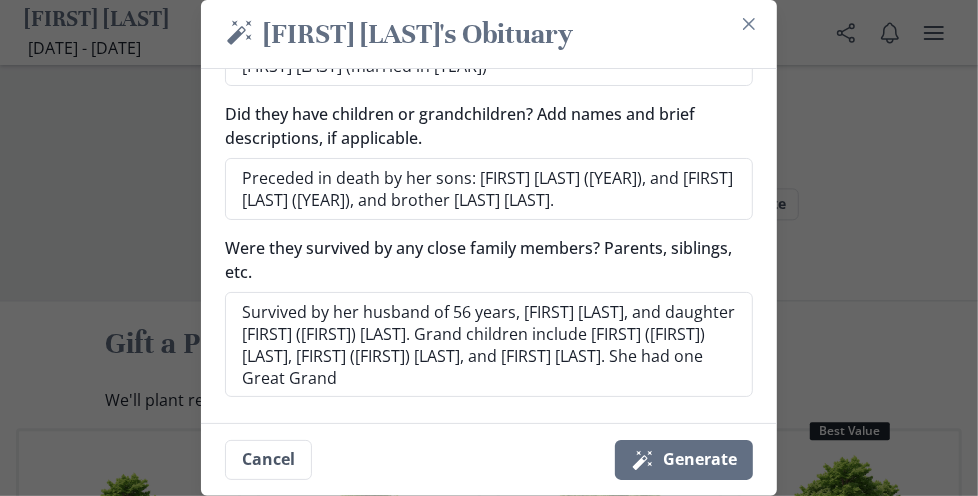 click on "Survived by her husband of 56 years, [FIRST] [LAST], and daughter [FIRST] ([FIRST]) [LAST]. Grand children include [FIRST] ([FIRST]) [LAST], [FIRST] ([FIRST]) [LAST], and [FIRST] [LAST]. She had one Great Grand" at bounding box center (489, 345) 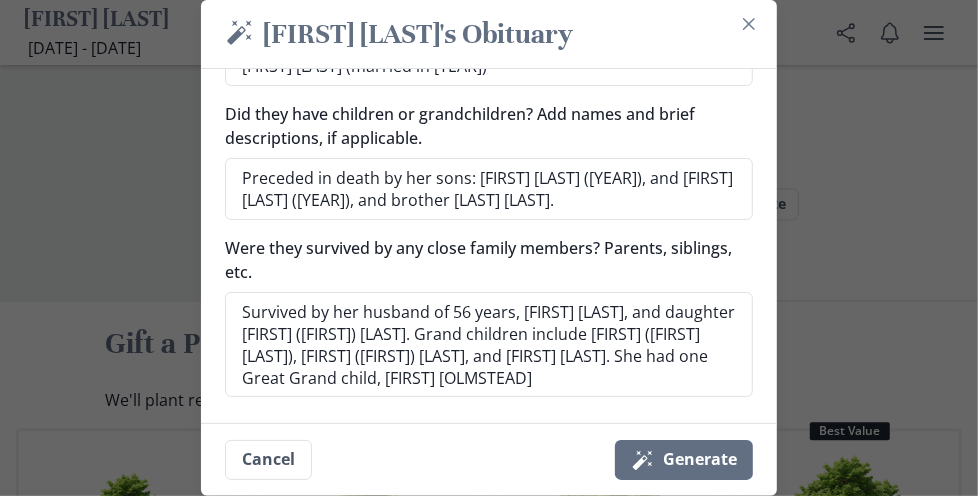 click on "Survived by her husband of 56 years, [FIRST] [LAST], and daughter [FIRST] ([FIRST]) [LAST]. Grand children include [FIRST] ([FIRST] [LAST]), [FIRST] ([FIRST]) [LAST], and [FIRST] [LAST]. She had one Great Grand child, [FIRST] [OLMSTEAD]" at bounding box center (489, 345) 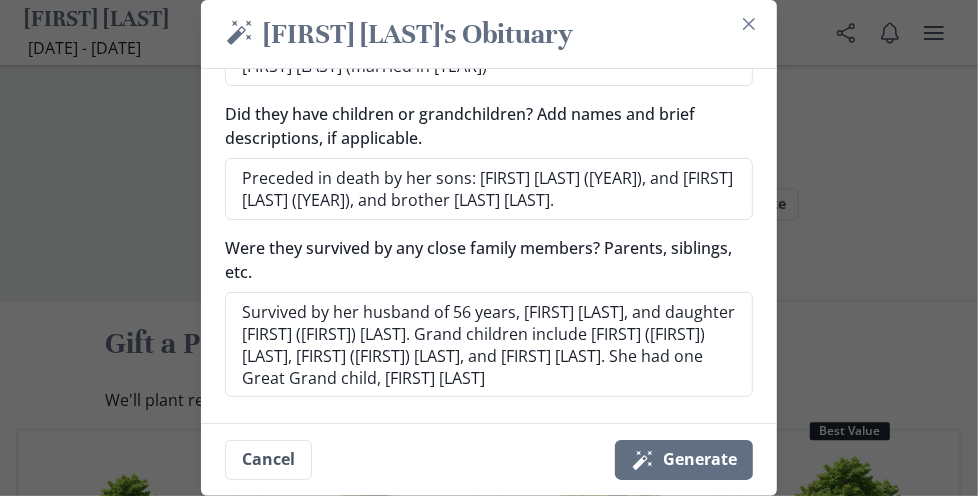 click on "Cancel Magic wand Generate" at bounding box center (489, 459) 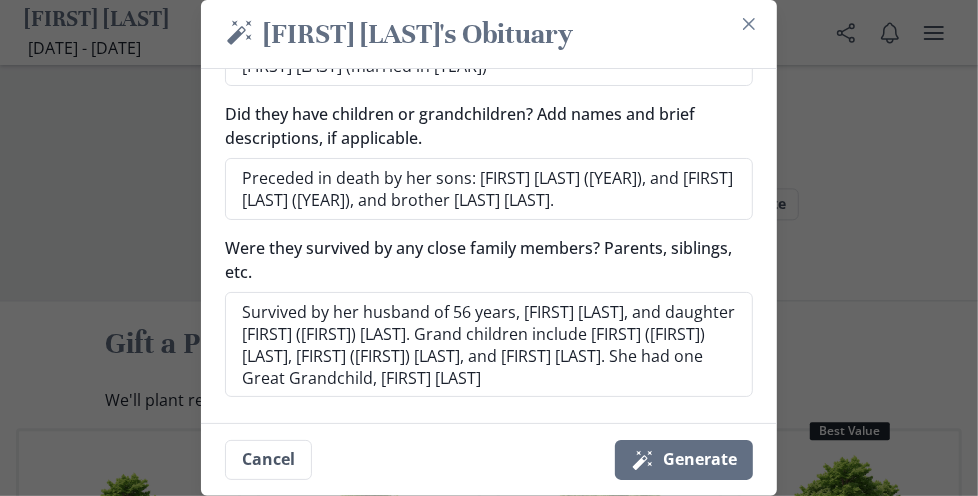 type on "Survived by her husband of 56 years, [FIRST] [LAST], and daughter [FIRST] ([FIRST]) [LAST]. Grand children include [FIRST] ([FIRST]) [LAST], [FIRST] ([FIRST]) [LAST], and [FIRST] [LAST]. She had one Great Grandchild, [FIRST] [LAST]" 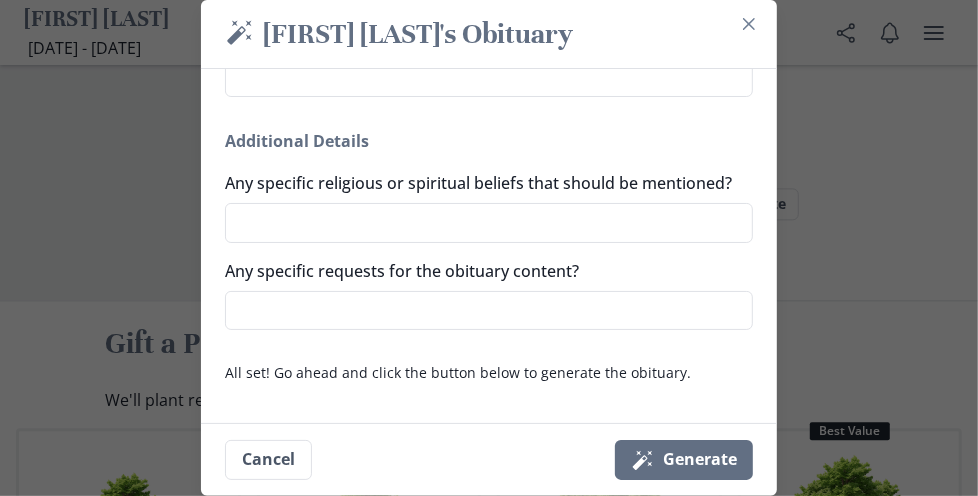 scroll, scrollTop: 1666, scrollLeft: 0, axis: vertical 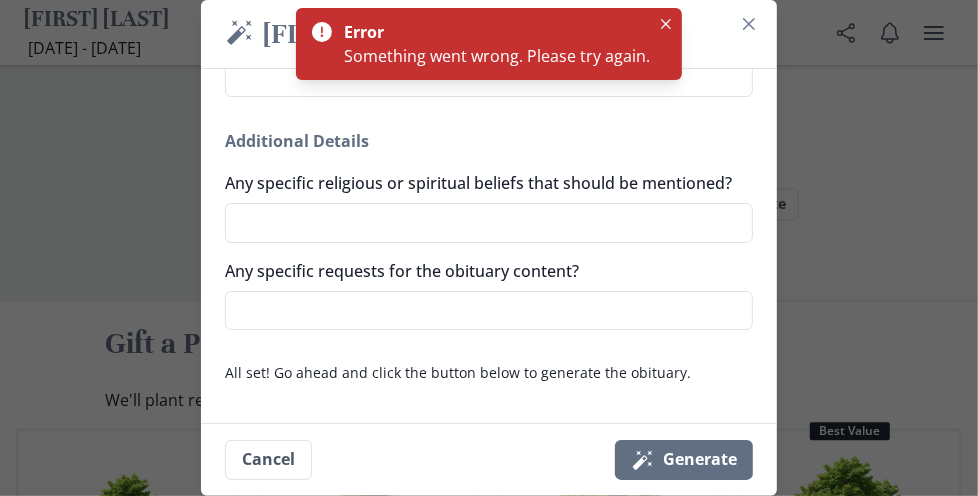 click at bounding box center (666, 24) 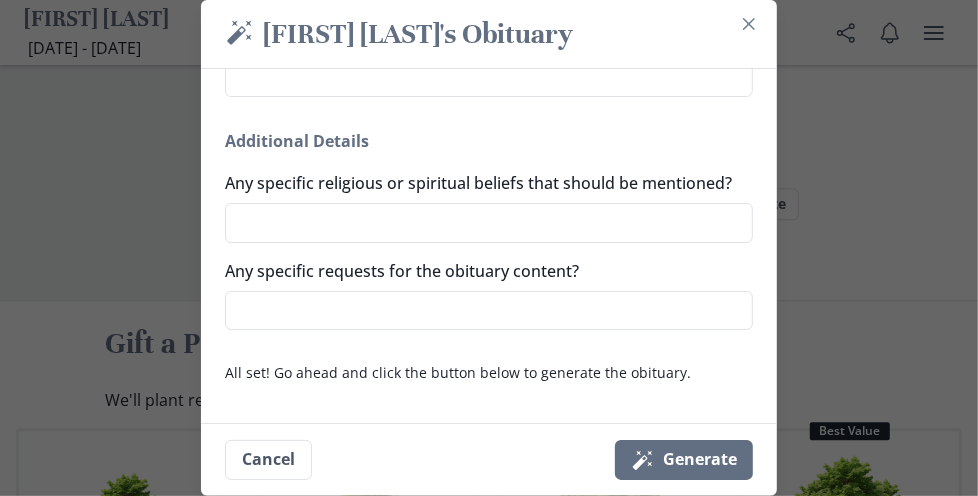 click at bounding box center (666, 24) 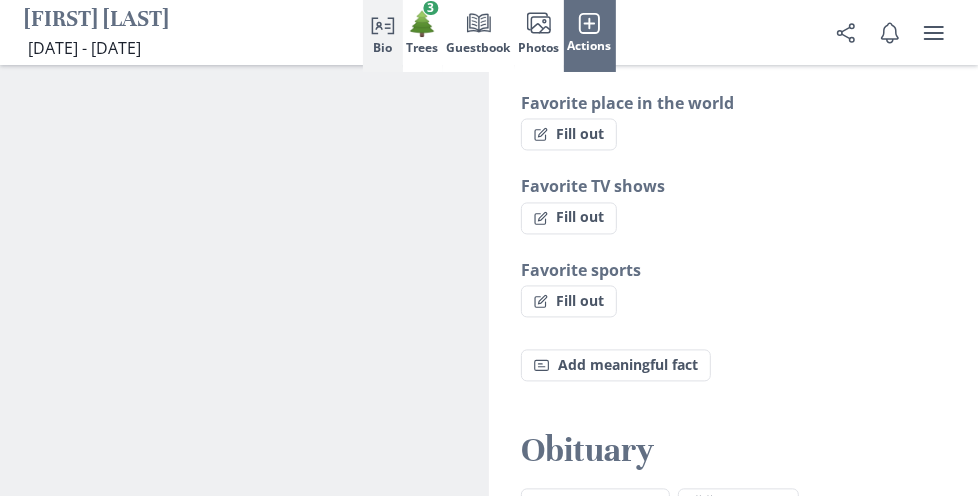 scroll, scrollTop: 1968, scrollLeft: 0, axis: vertical 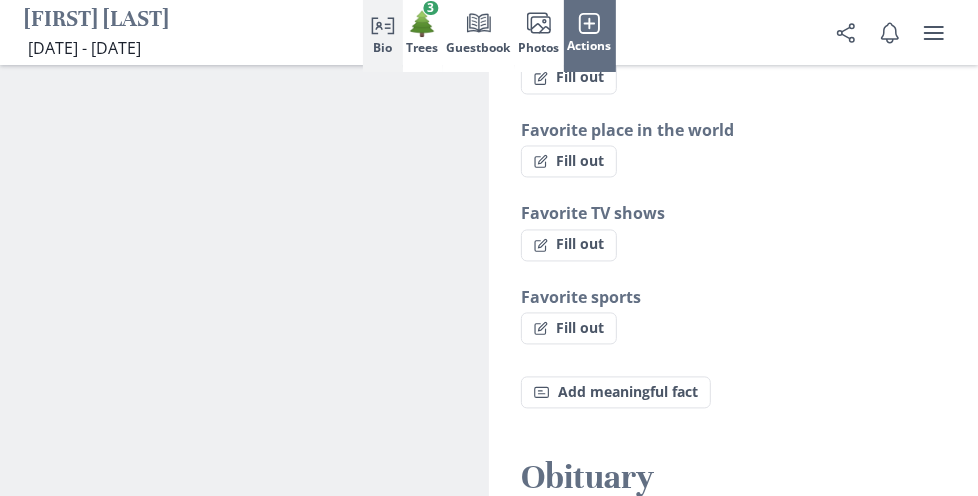 click on "Generate obituary" at bounding box center (0, 0) 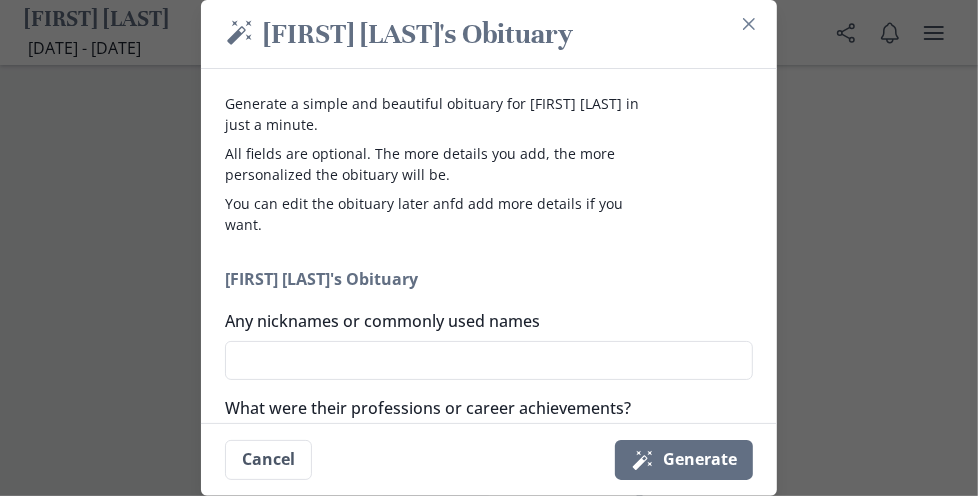 click on "Magic wand Generate" at bounding box center [684, 460] 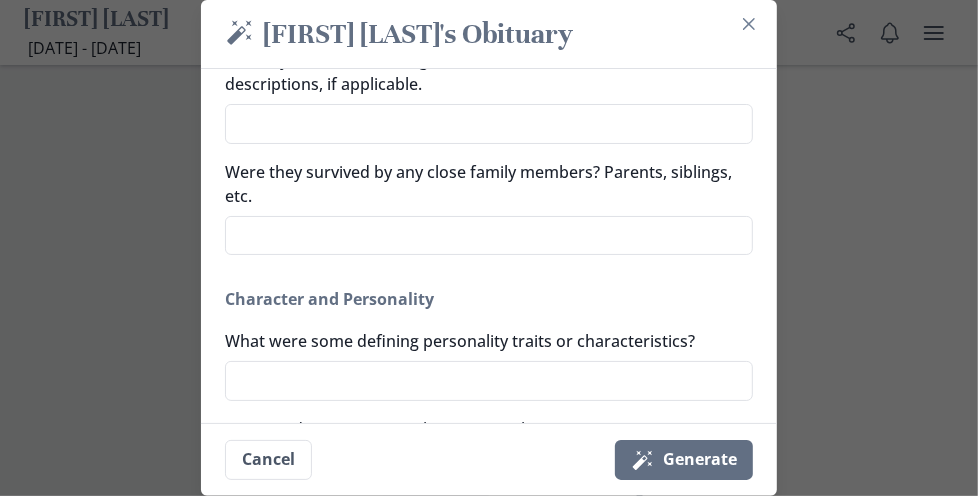 scroll, scrollTop: 800, scrollLeft: 0, axis: vertical 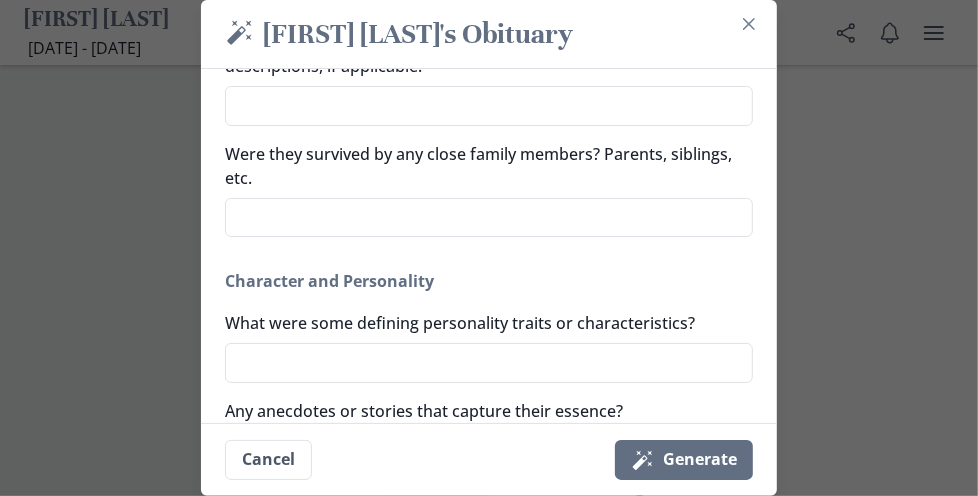 click at bounding box center [749, 24] 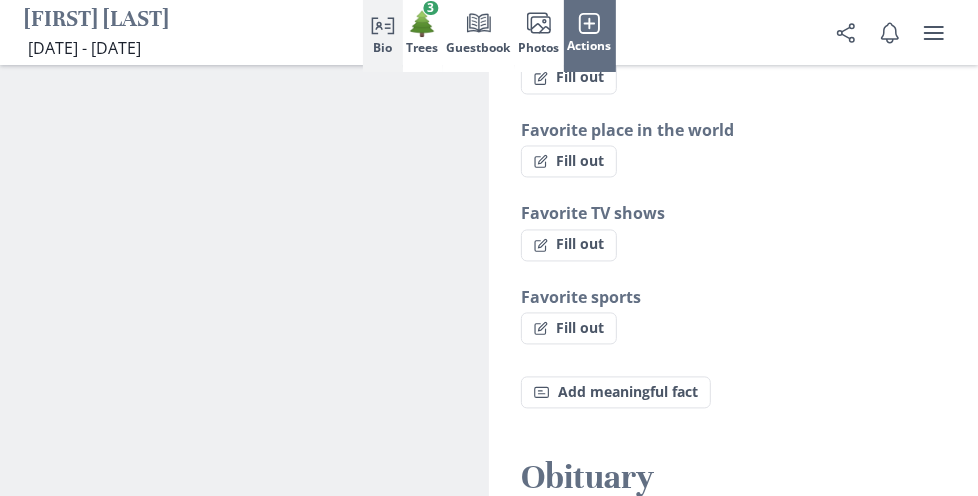 click on "Generate obituary" at bounding box center (0, 0) 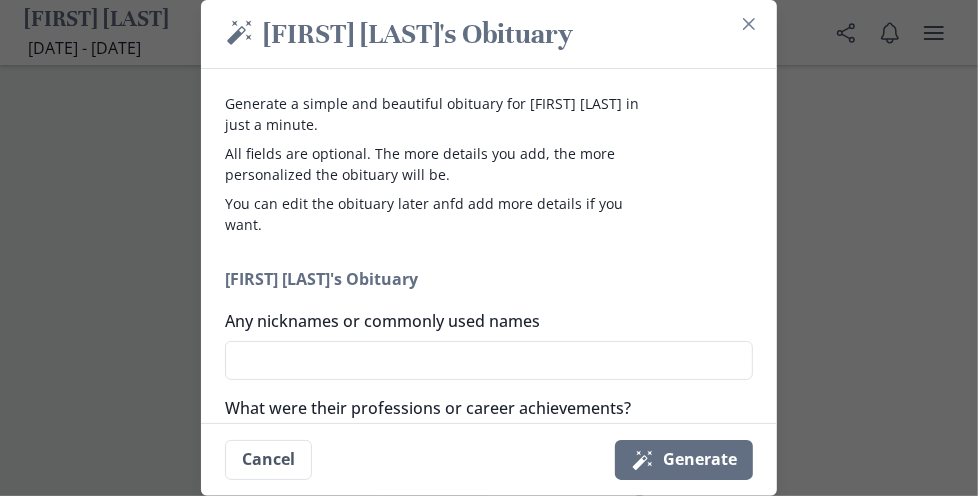click on "Magic wand Generate" at bounding box center [684, 460] 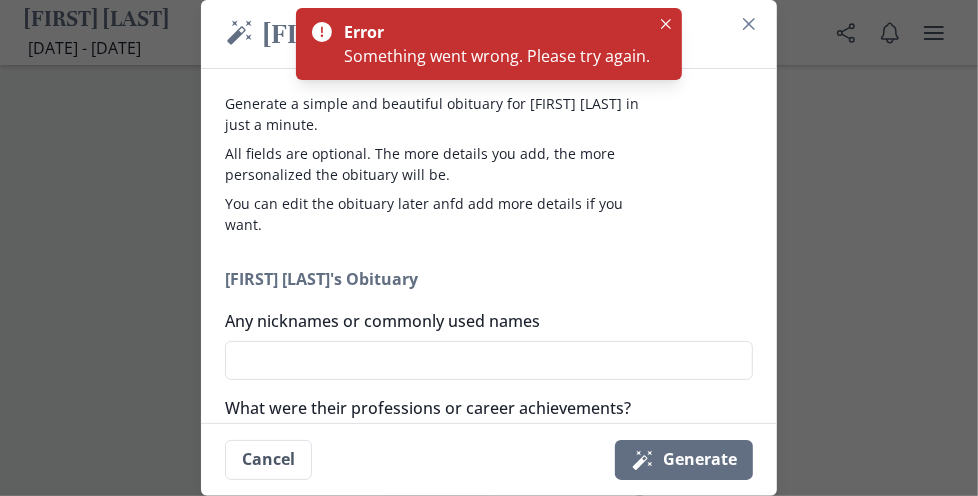 click at bounding box center [666, 24] 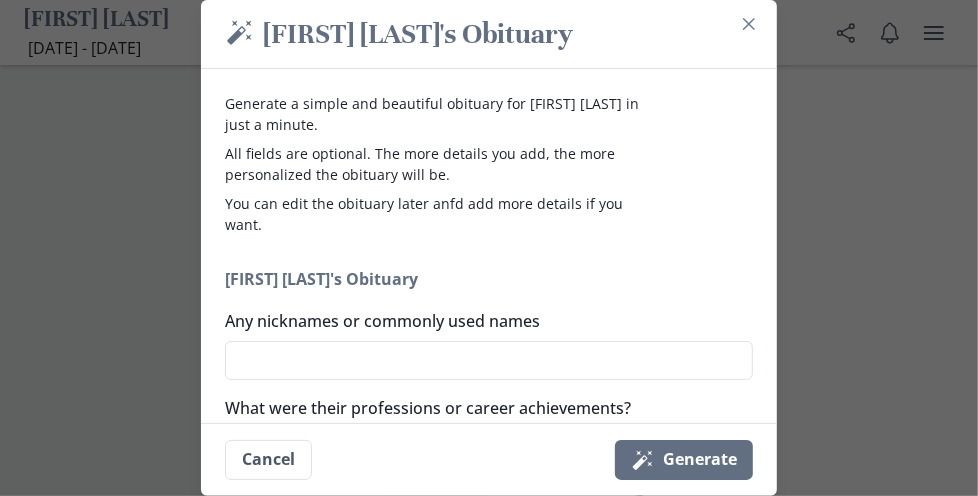 click at bounding box center [749, 24] 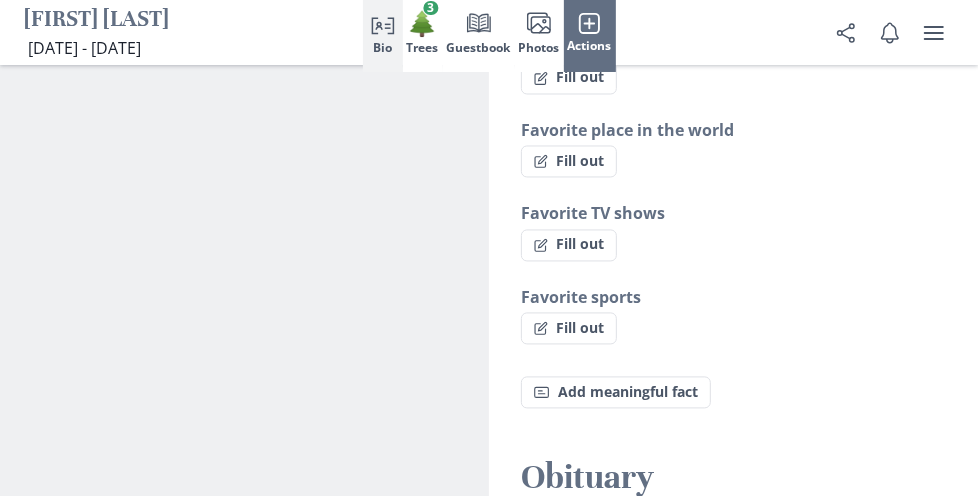 click on "Generate obituary" at bounding box center (0, 0) 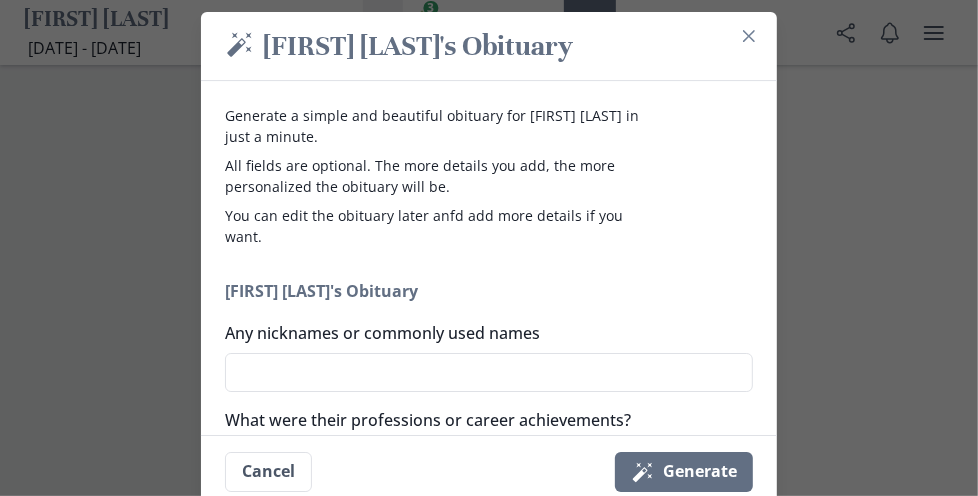 click on "Magic wand [FIRST] [LAST]'s Obituary Generate a simple and beautiful obituary for [FIRST] [LAST] in just a minute. All fields are optional. The more details you add, the more personalized the obituary will be. You can edit the obituary later anfd add more details if you want. [FIRST] [LAST]'s Obituary Any nicknames or commonly used names What were their professions or career achievements? What were their favorite quotes, sayings, or life mottos? What were their proudest accomplishments or contributions? Family and Relationships Were they married or in a relationship? If yes, add spouse's name and any relevant details. Did they have children or grandchildren? Add names and brief descriptions, if applicable. Were they survived by any close family members? Parents, siblings, etc. Character and Personality What were some defining personality traits or characteristics? Any anecdotes or stories that capture their essence? How did they impact the lives of others? Community Involvement Cancel" at bounding box center (489, 248) 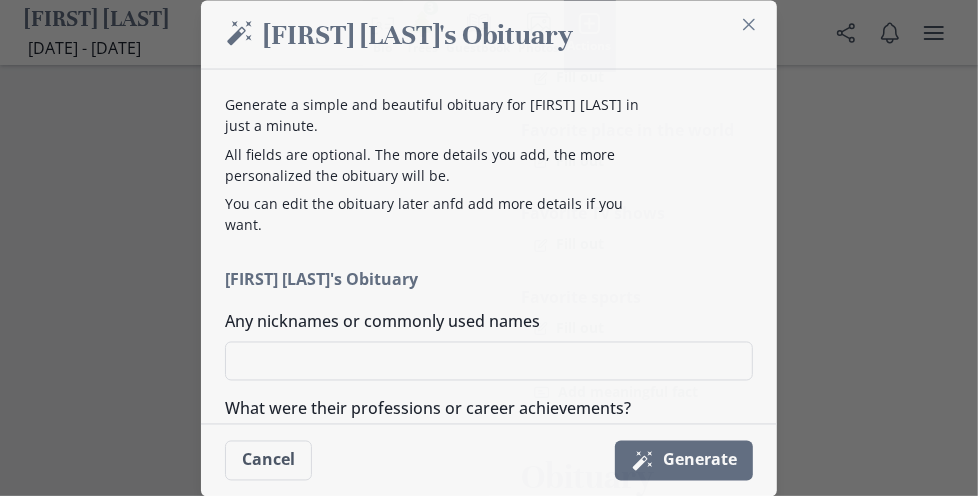 click on "Magic wand [FIRST] [LAST]'s Obituary Generate a simple and beautiful obituary for [FIRST] [LAST] in just a minute. All fields are optional. The more details you add, the more personalized the obituary will be. You can edit the obituary later anfd add more details if you want. [FIRST] [LAST]'s Obituary Any nicknames or commonly used names What were their professions or career achievements? What were their favorite quotes, sayings, or life mottos? What were their proudest accomplishments or contributions? Family and Relationships Were they married or in a relationship? If yes, add spouse's name and any relevant details. Did they have children or grandchildren? Add names and brief descriptions, if applicable. Were they survived by any close family members? Parents, siblings, etc. Character and Personality What were some defining personality traits or characteristics? Any anecdotes or stories that capture their essence? How did they impact the lives of others? Community Involvement Cancel" at bounding box center (489, 248) 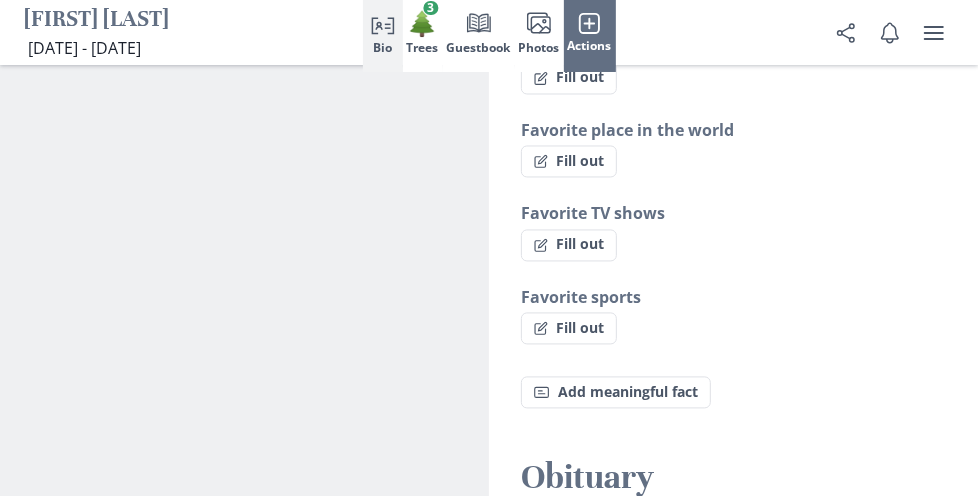 click on "Generate obituary" at bounding box center (0, 0) 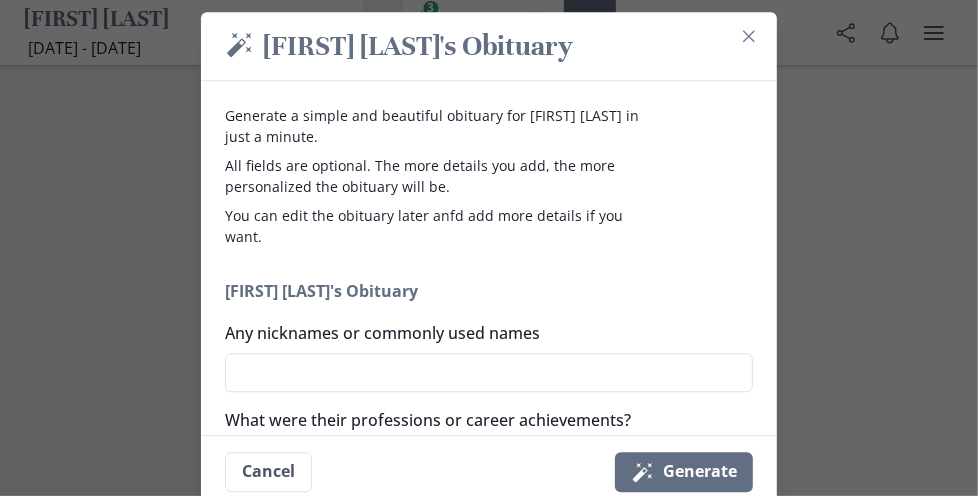 click on "Magic wand [FIRST] [LAST]'s Obituary Generate a simple and beautiful obituary for [FIRST] [LAST] in just a minute. All fields are optional. The more details you add, the more personalized the obituary will be. You can edit the obituary later anfd add more details if you want. [FIRST] [LAST]'s Obituary Any nicknames or commonly used names What were their professions or career achievements? What were their favorite quotes, sayings, or life mottos? What were their proudest accomplishments or contributions? Family and Relationships Were they married or in a relationship? If yes, add spouse's name and any relevant details. Did they have children or grandchildren? Add names and brief descriptions, if applicable. Were they survived by any close family members? Parents, siblings, etc. Character and Personality What were some defining personality traits or characteristics? Any anecdotes or stories that capture their essence? How did they impact the lives of others? Community Involvement Cancel" at bounding box center [489, 248] 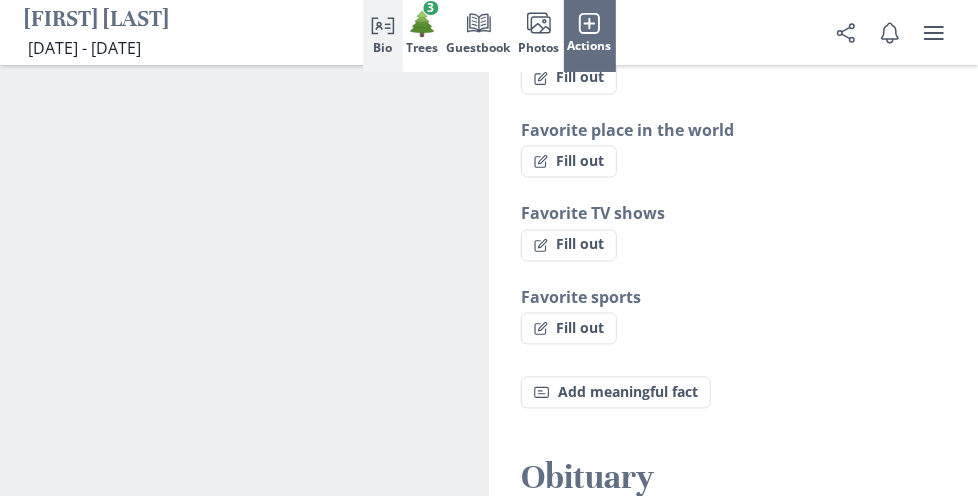 click on "Generate obituary" at bounding box center [0, 0] 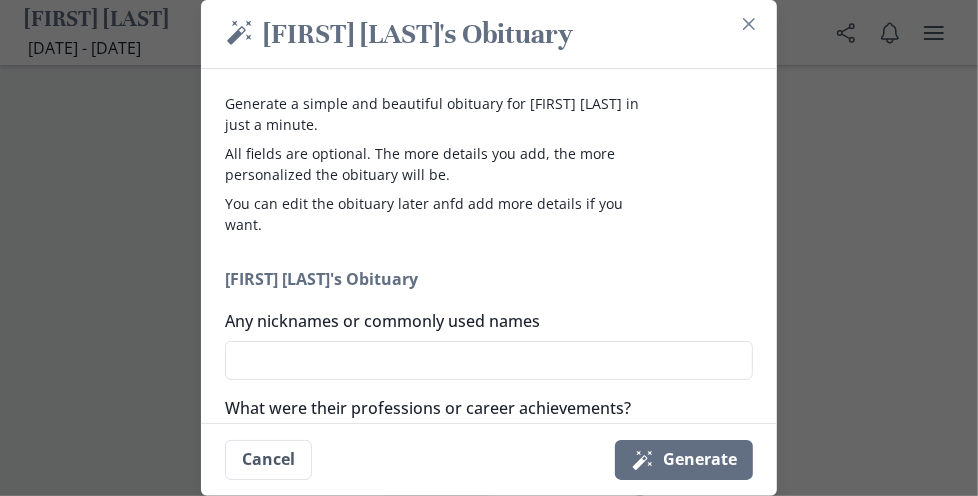 click on "Magic wand Generate" at bounding box center (684, 460) 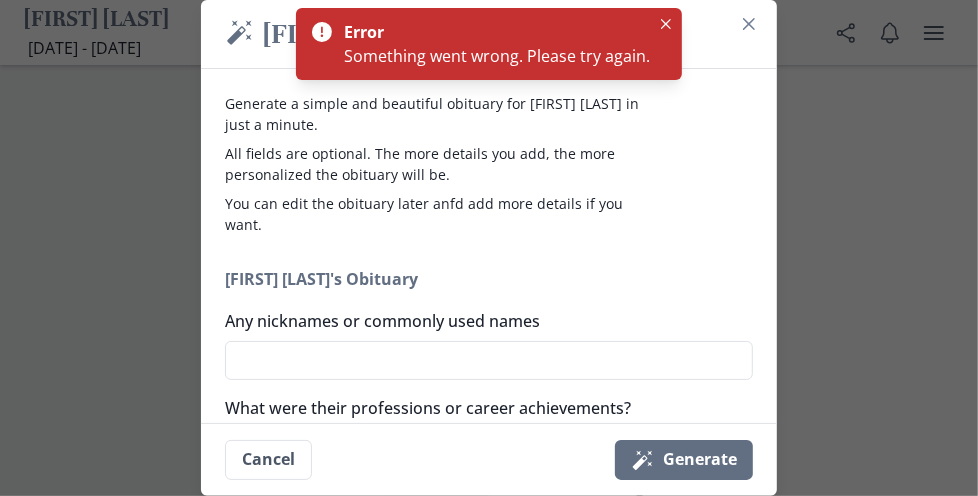 click at bounding box center [666, 24] 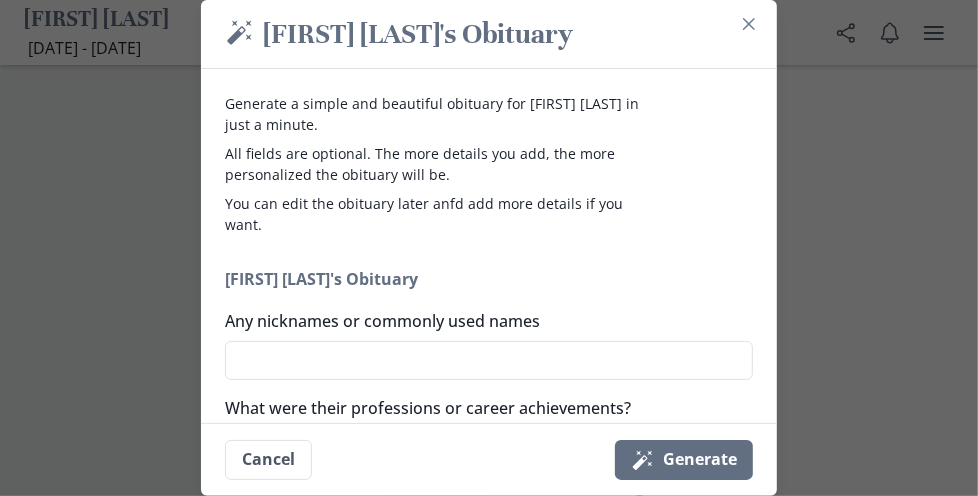click on "Cancel" at bounding box center [268, 460] 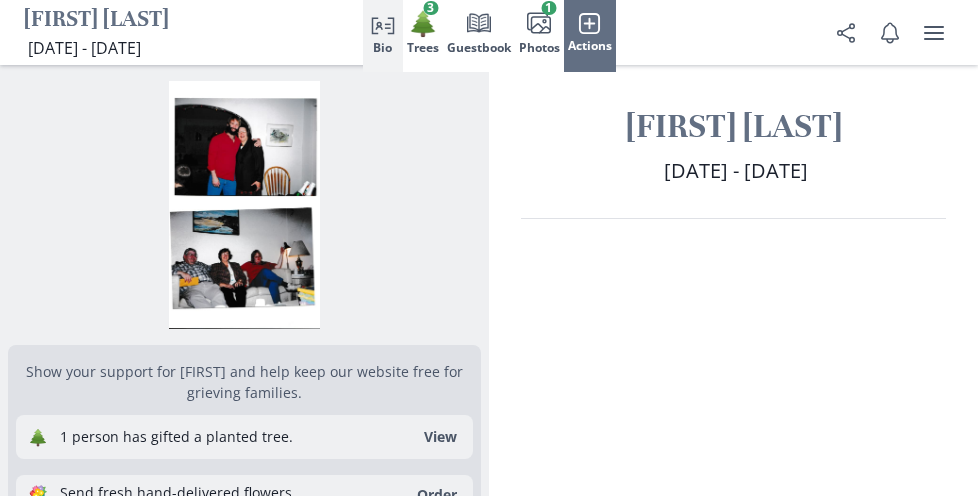 scroll, scrollTop: 0, scrollLeft: 0, axis: both 